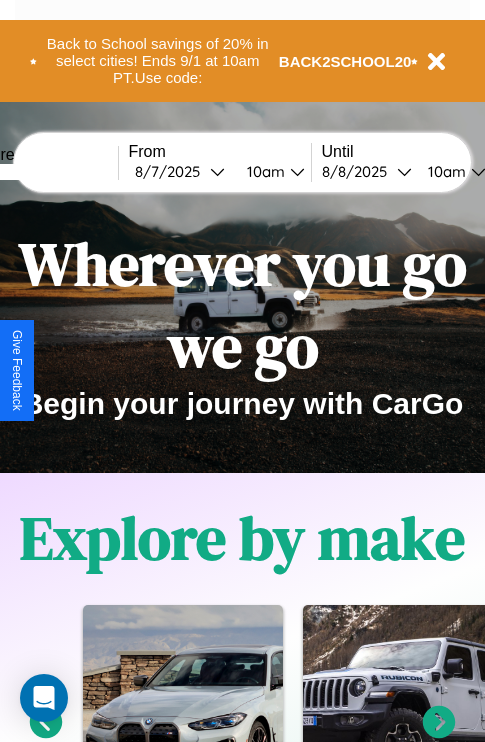 scroll, scrollTop: 308, scrollLeft: 0, axis: vertical 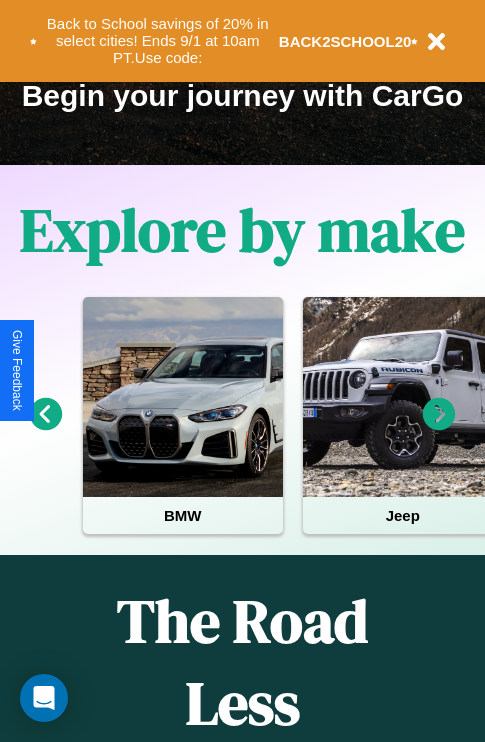 click 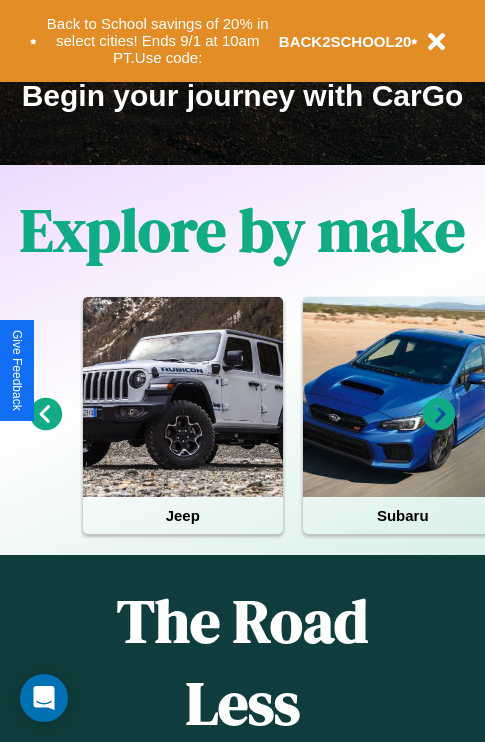 click 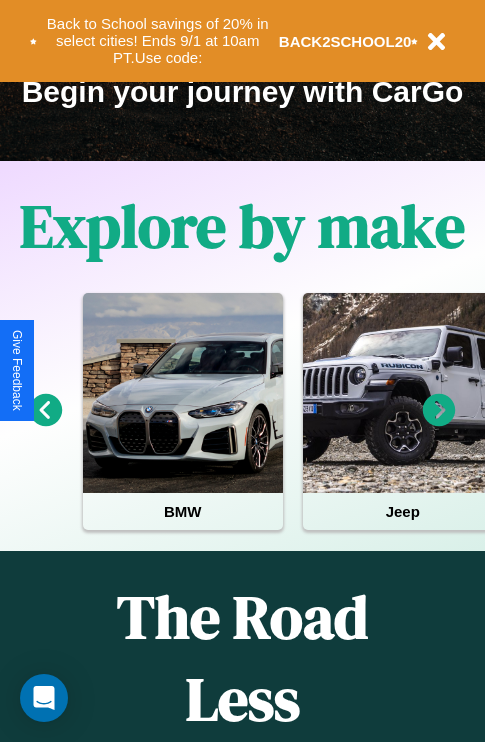 scroll, scrollTop: 308, scrollLeft: 0, axis: vertical 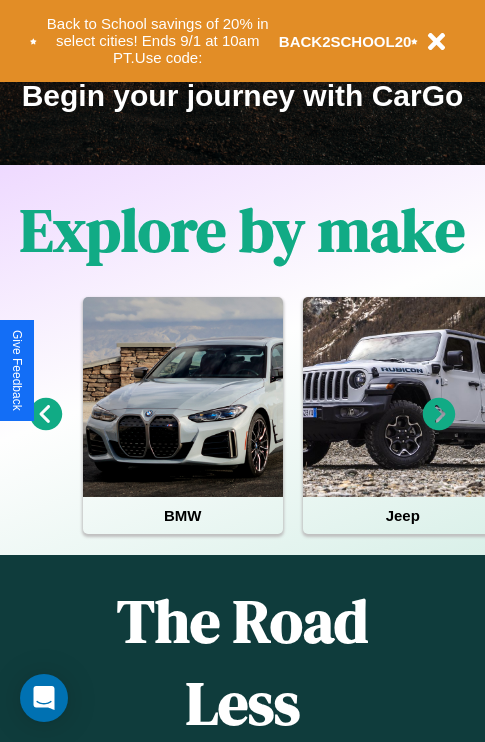 click 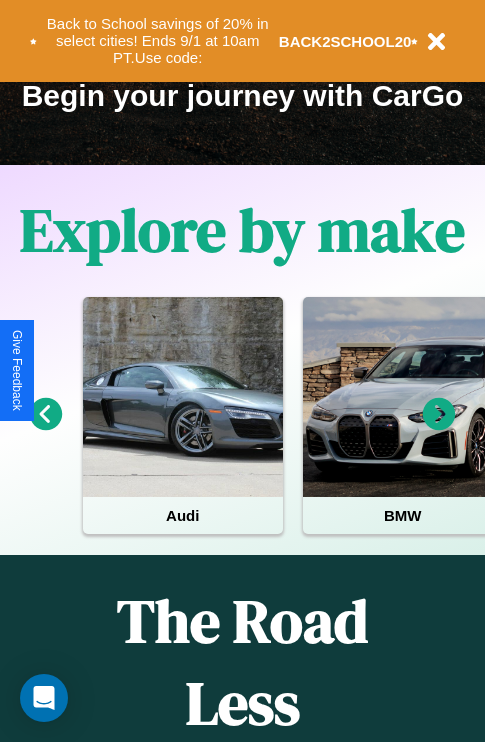 click 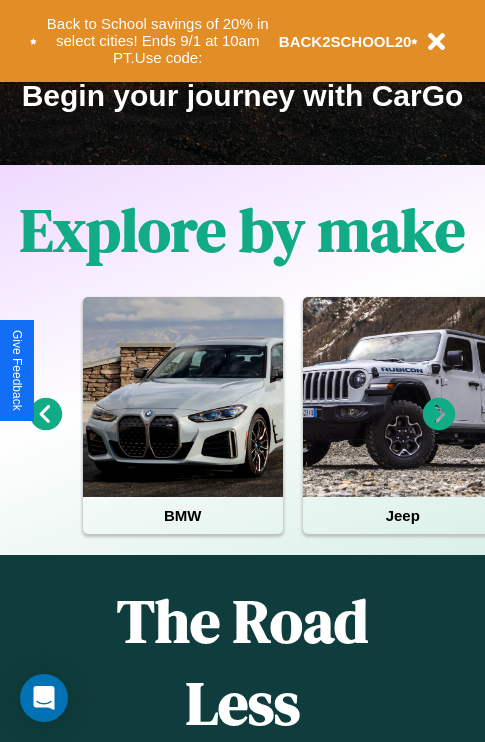 click 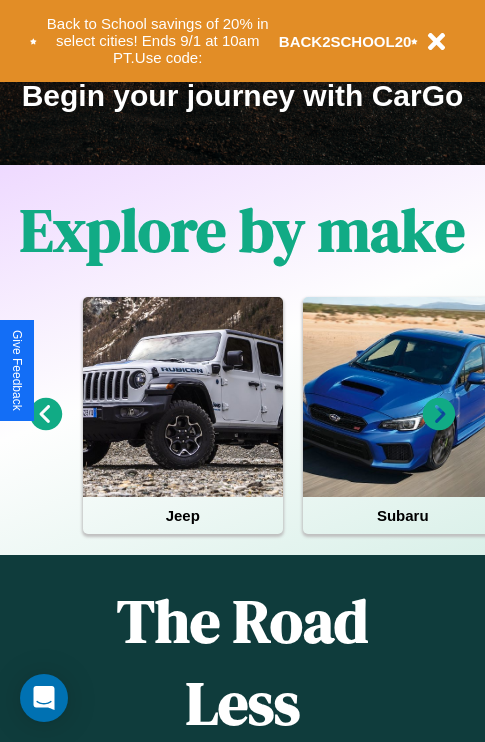 click 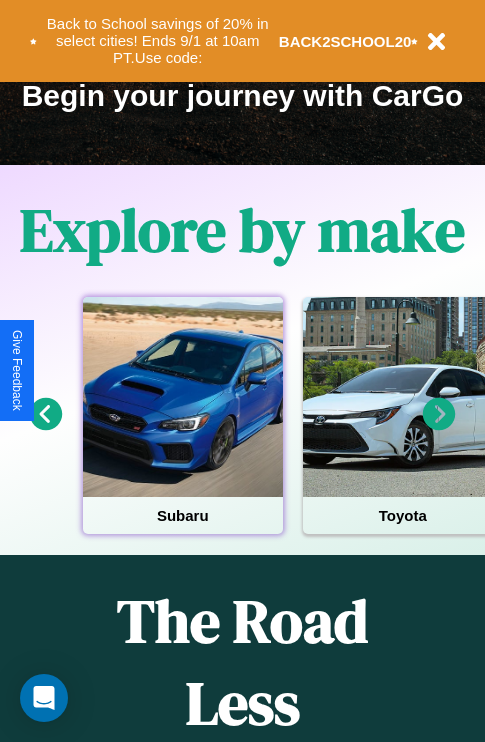 click at bounding box center [183, 397] 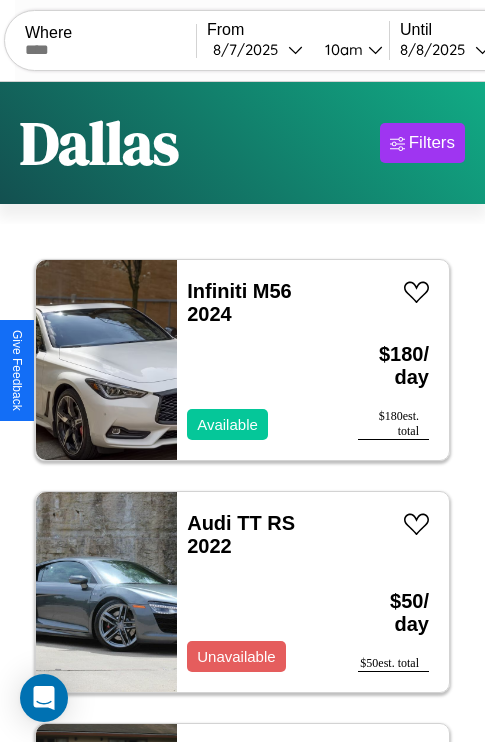 scroll, scrollTop: 66, scrollLeft: 0, axis: vertical 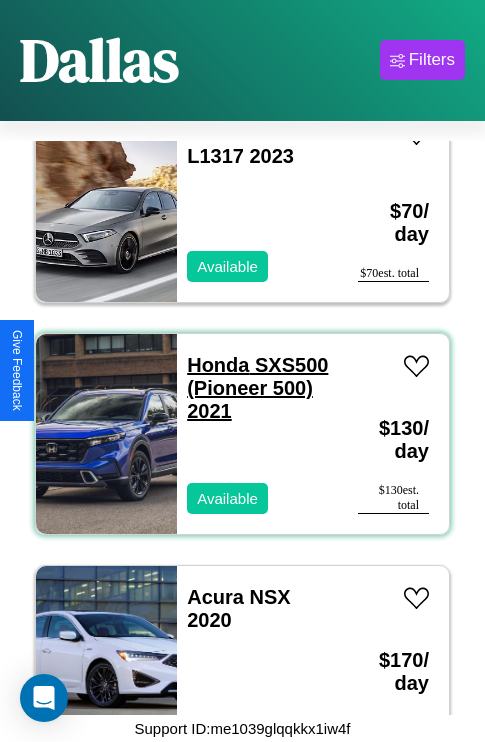 click on "Honda   SXS500 (Pioneer 500)   2021" at bounding box center (257, 388) 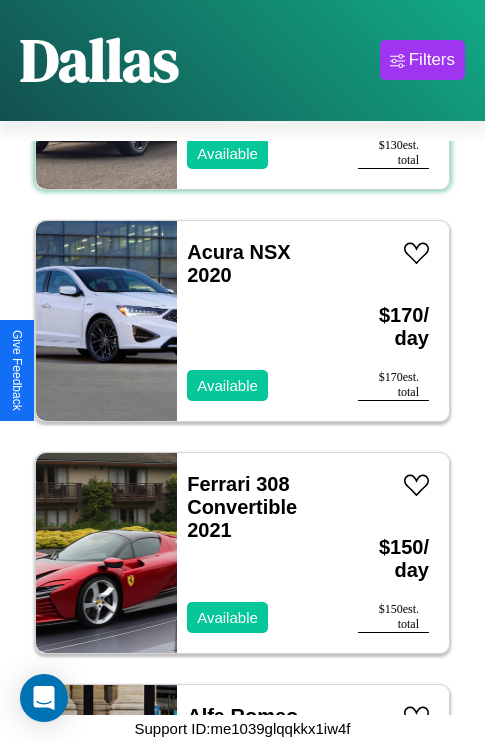 scroll, scrollTop: 8659, scrollLeft: 0, axis: vertical 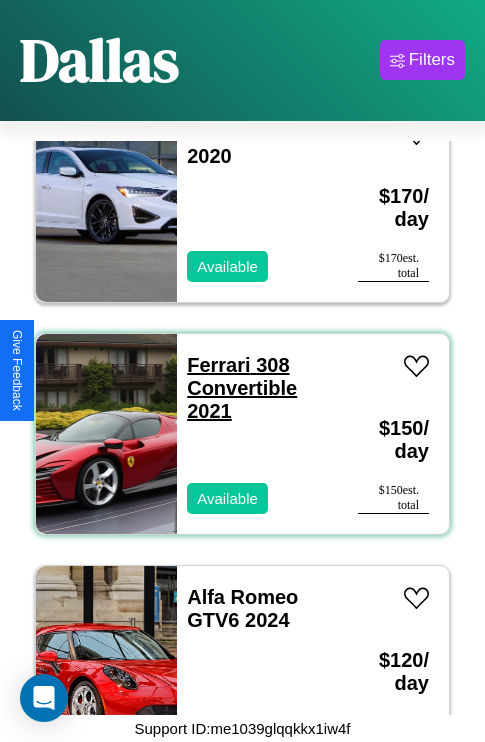 click on "Ferrari   308 Convertible   2021" at bounding box center [242, 388] 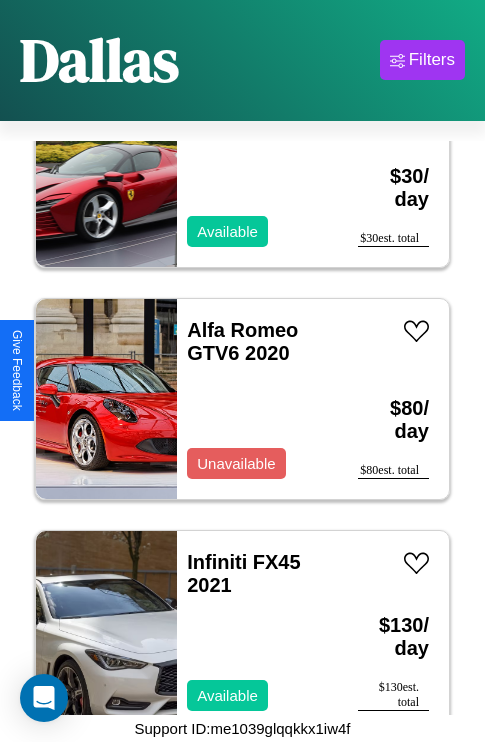 scroll, scrollTop: 5179, scrollLeft: 0, axis: vertical 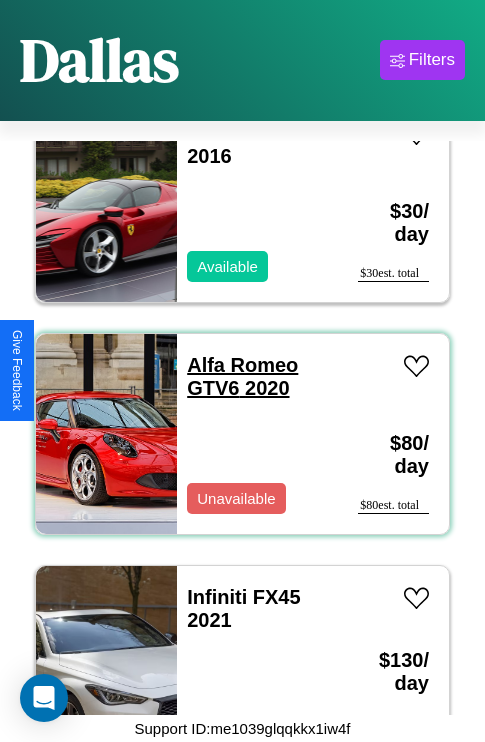 click on "Alfa Romeo   GTV6   2020" at bounding box center [242, 376] 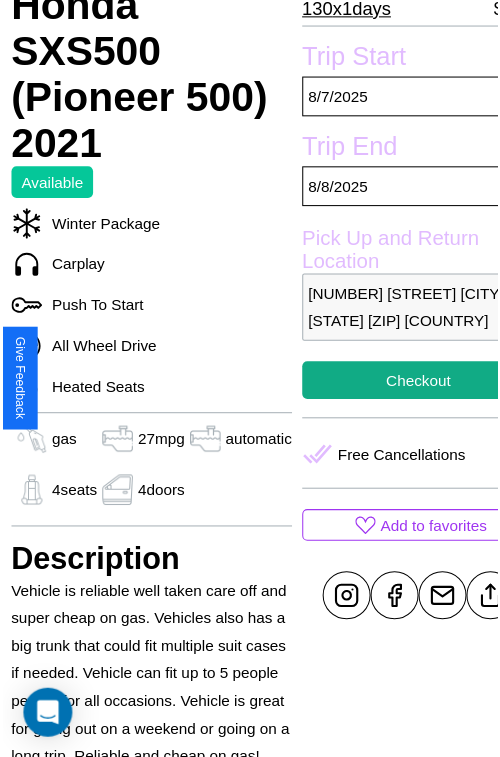 scroll, scrollTop: 640, scrollLeft: 84, axis: both 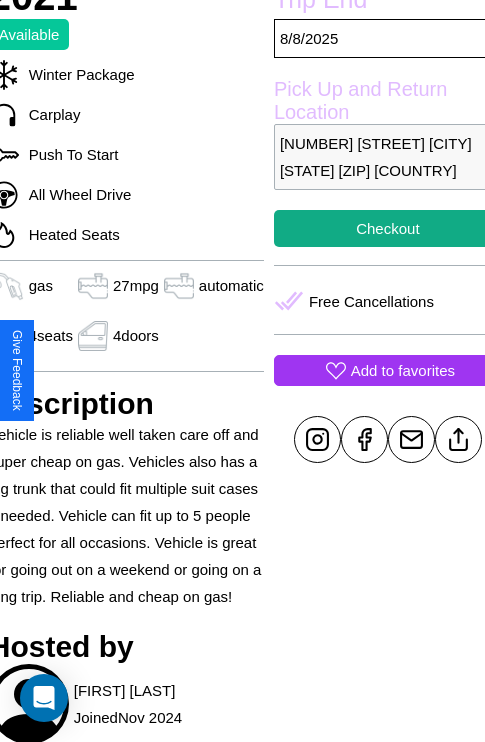 click on "Add to favorites" at bounding box center [403, 370] 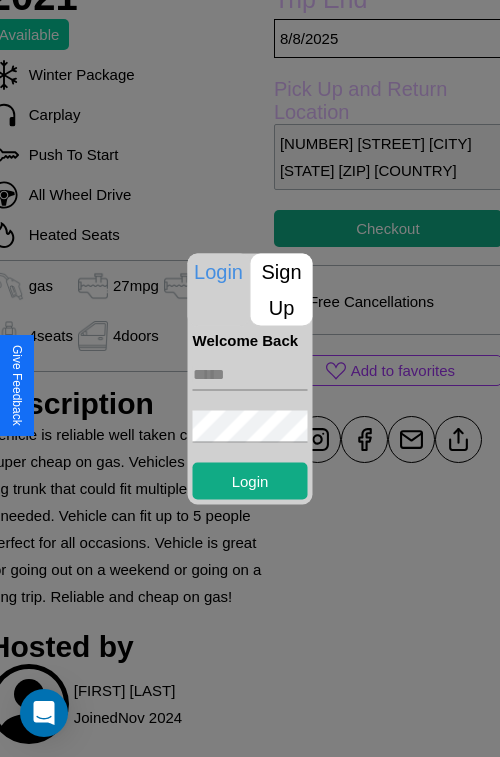 click on "Sign Up" at bounding box center [282, 289] 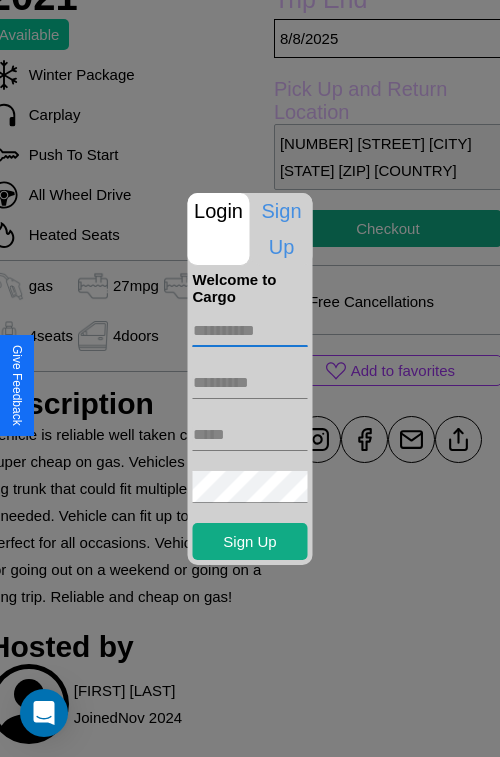 click at bounding box center (250, 331) 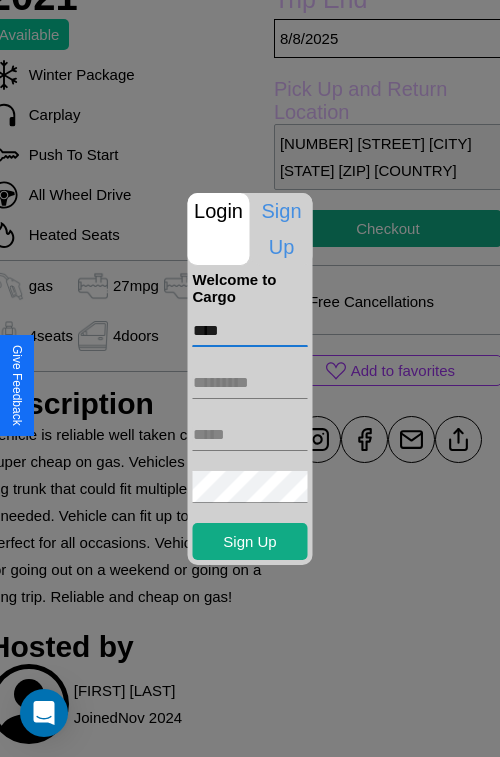 type on "****" 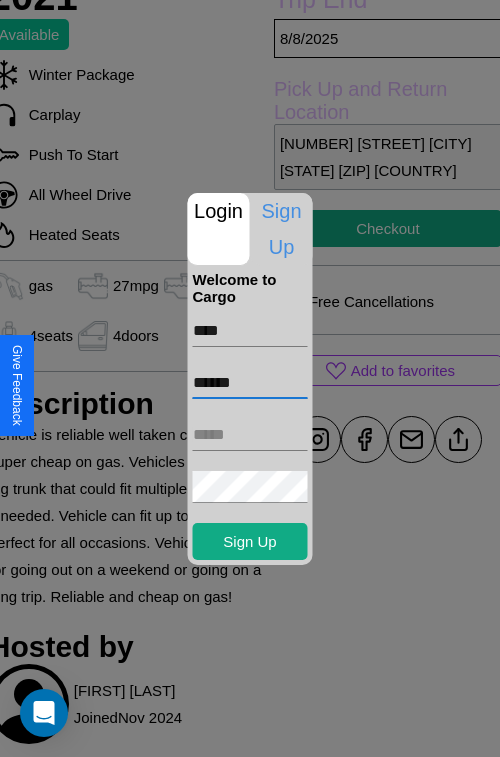 type on "******" 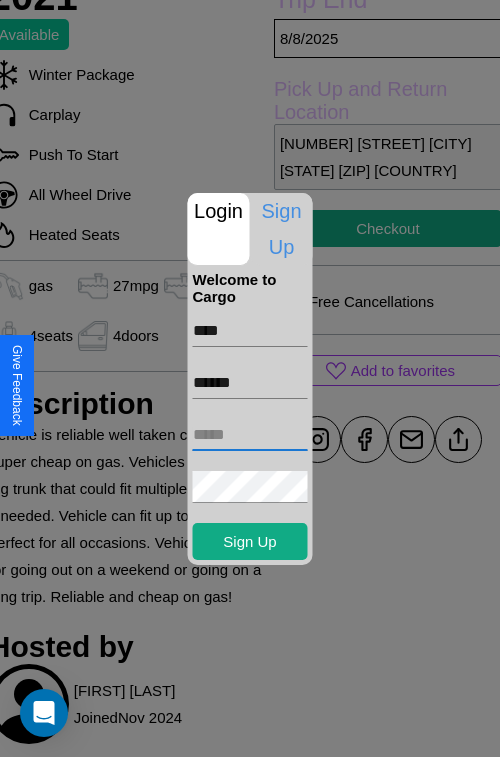 click at bounding box center (250, 435) 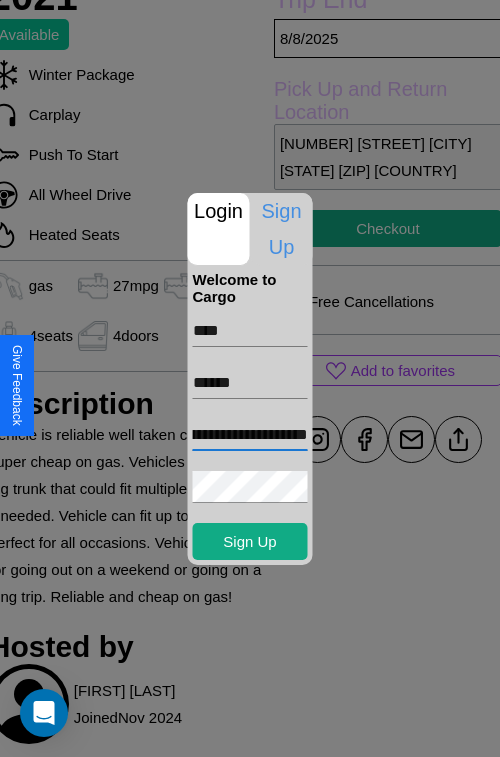 scroll, scrollTop: 0, scrollLeft: 70, axis: horizontal 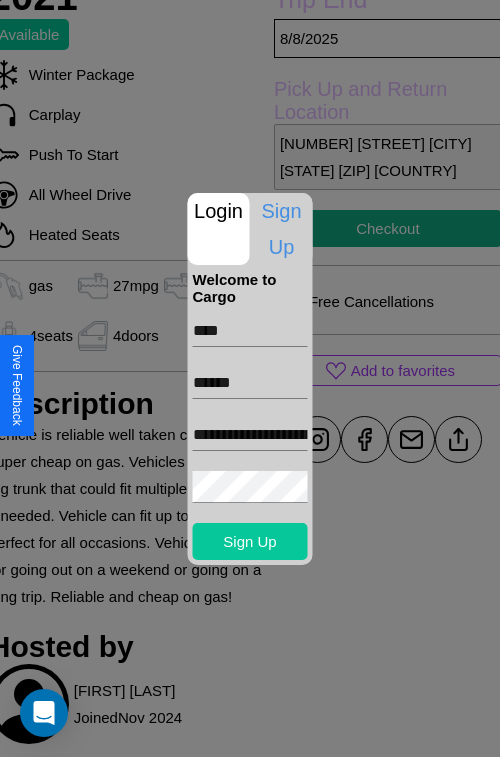 click on "Sign Up" at bounding box center (250, 541) 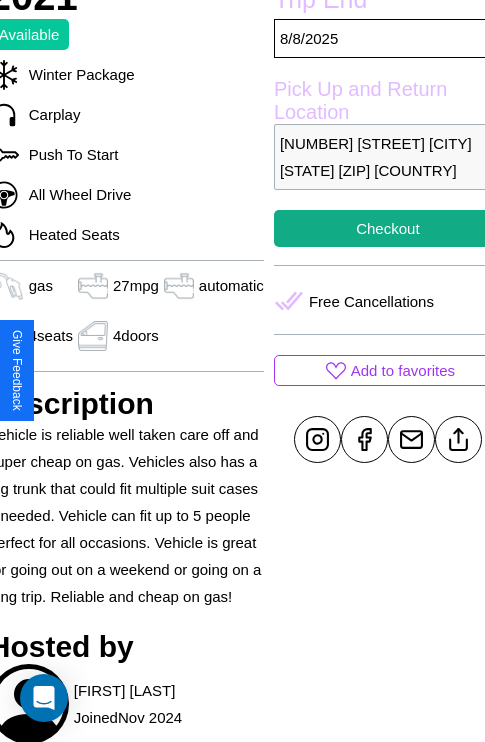 scroll, scrollTop: 640, scrollLeft: 84, axis: both 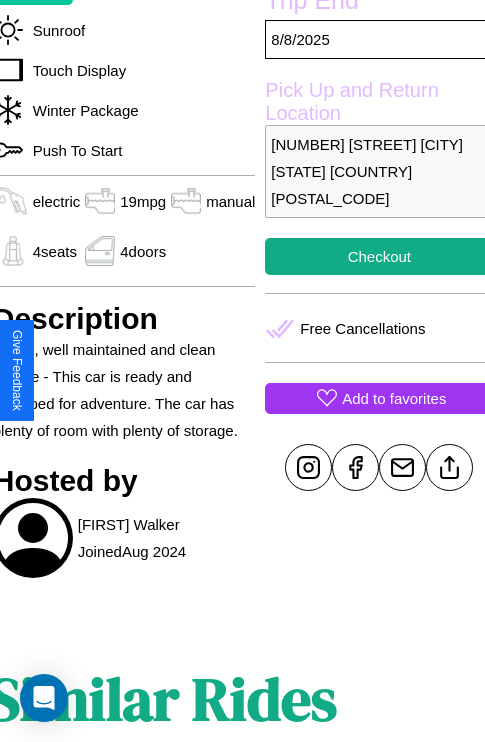 click on "Add to favorites" at bounding box center [394, 398] 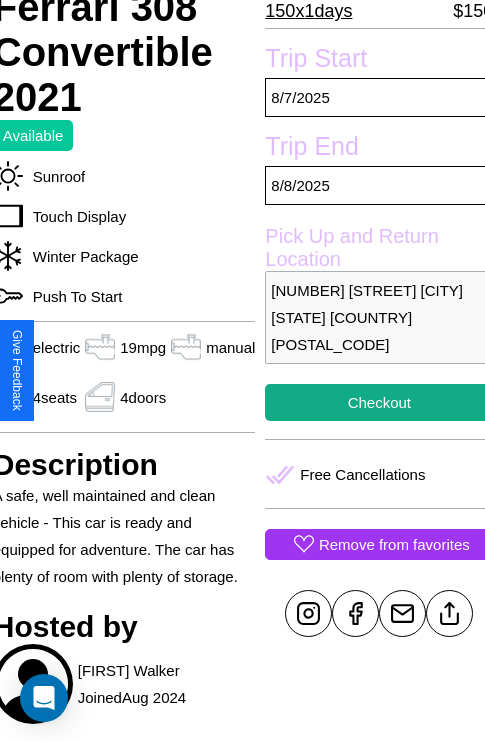 scroll, scrollTop: 458, scrollLeft: 80, axis: both 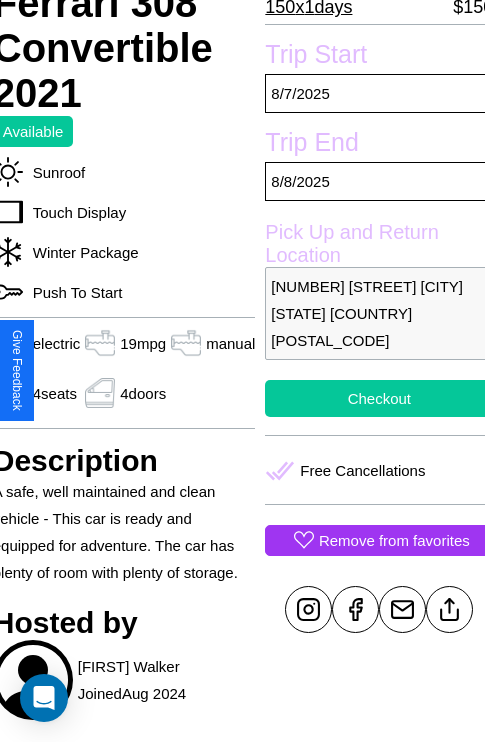 click on "Checkout" at bounding box center [379, 398] 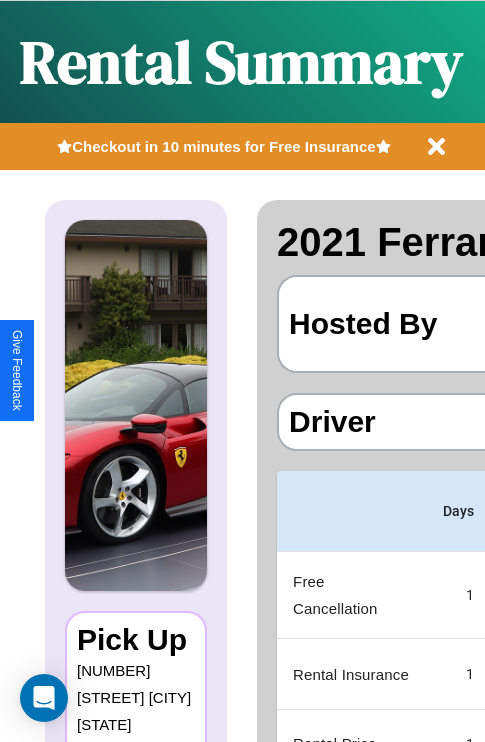 scroll, scrollTop: 0, scrollLeft: 378, axis: horizontal 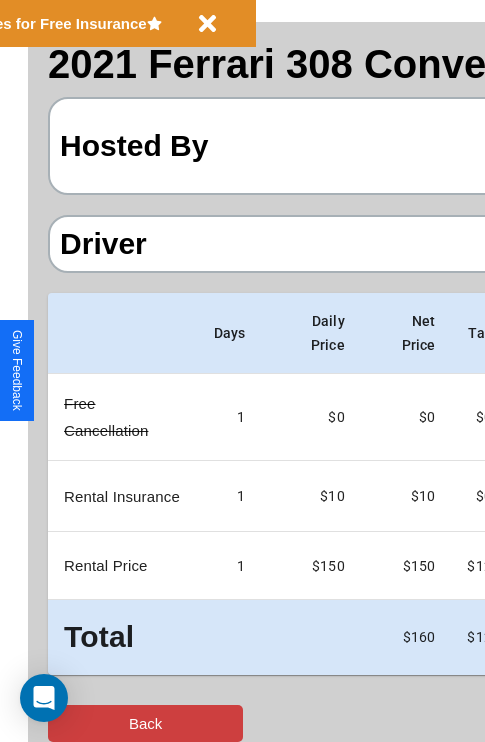 click on "Back" at bounding box center (145, 723) 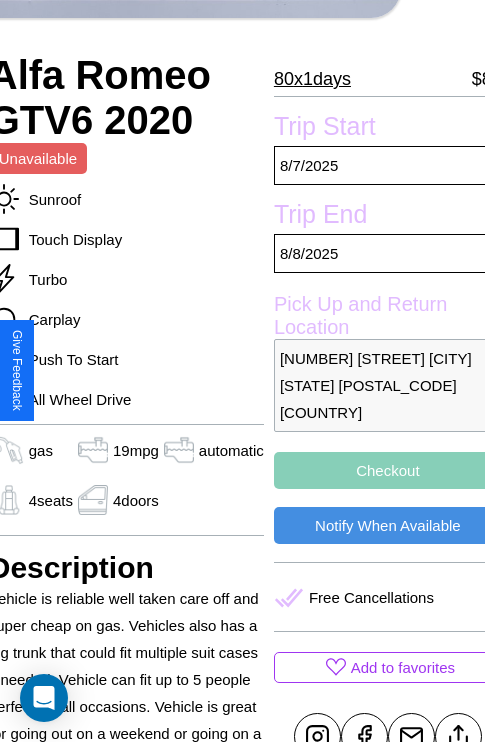 scroll, scrollTop: 387, scrollLeft: 84, axis: both 